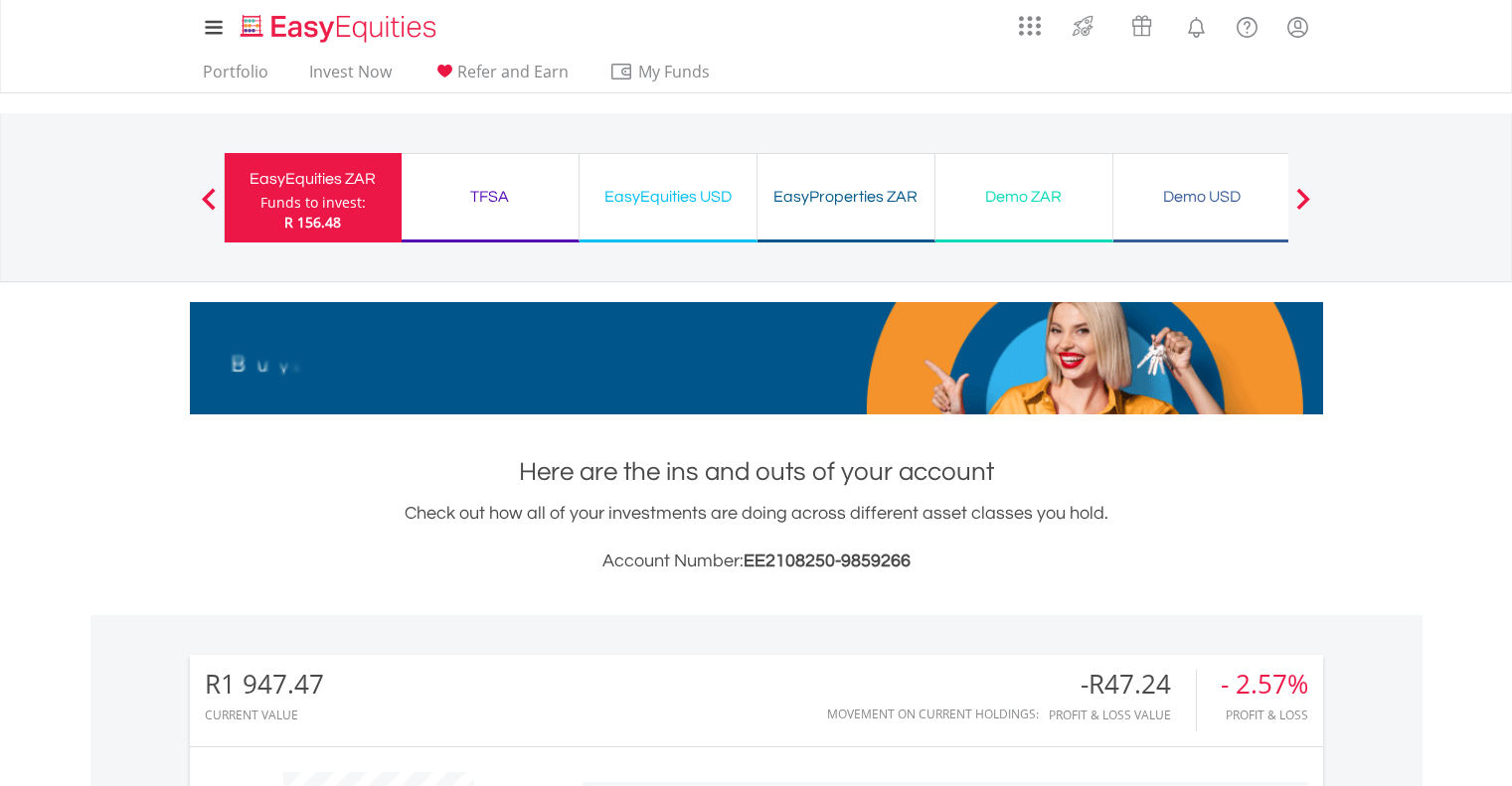 scroll, scrollTop: 2167, scrollLeft: 0, axis: vertical 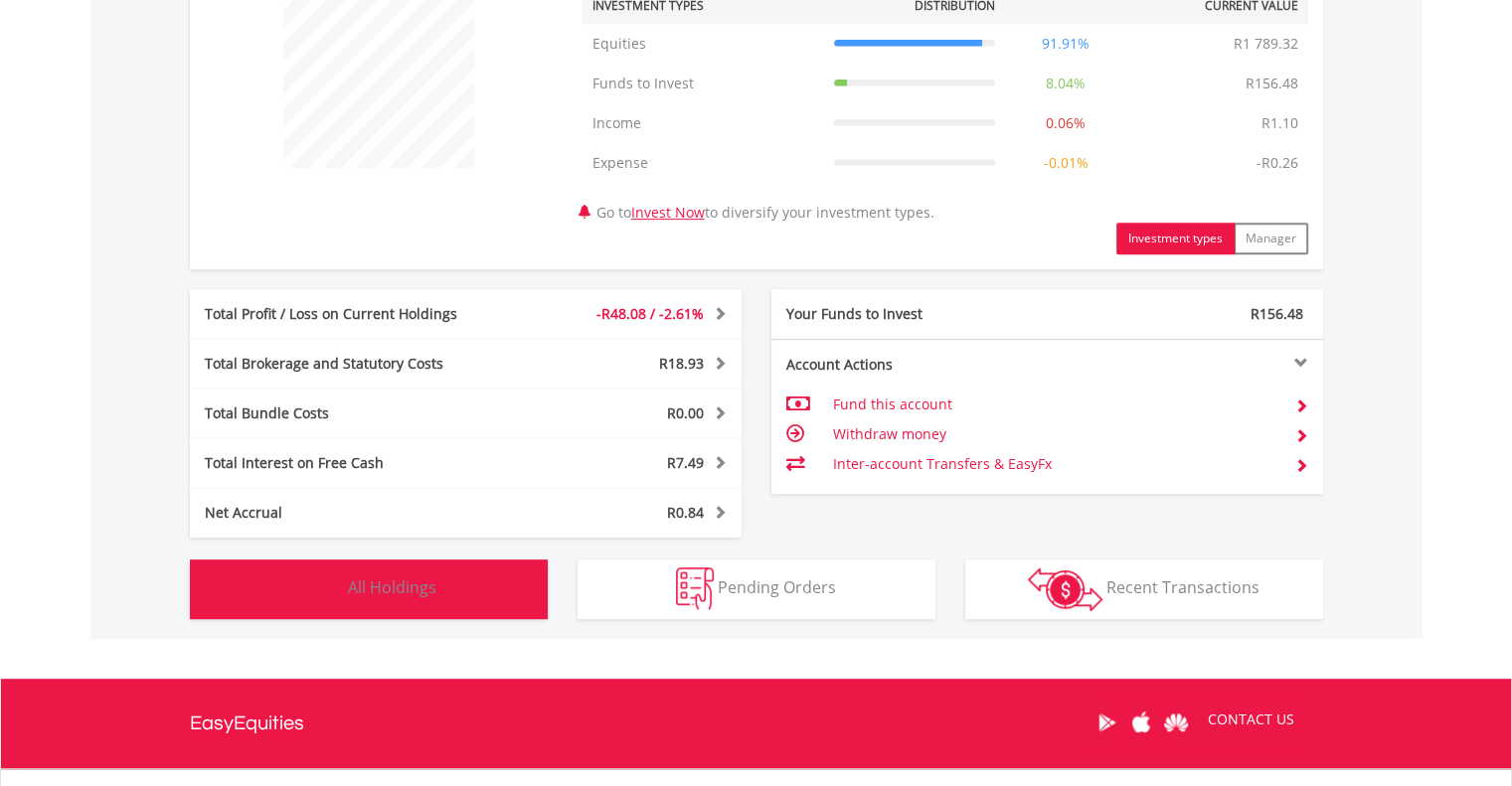 click on "Holdings
All Holdings" at bounding box center [369, 589] 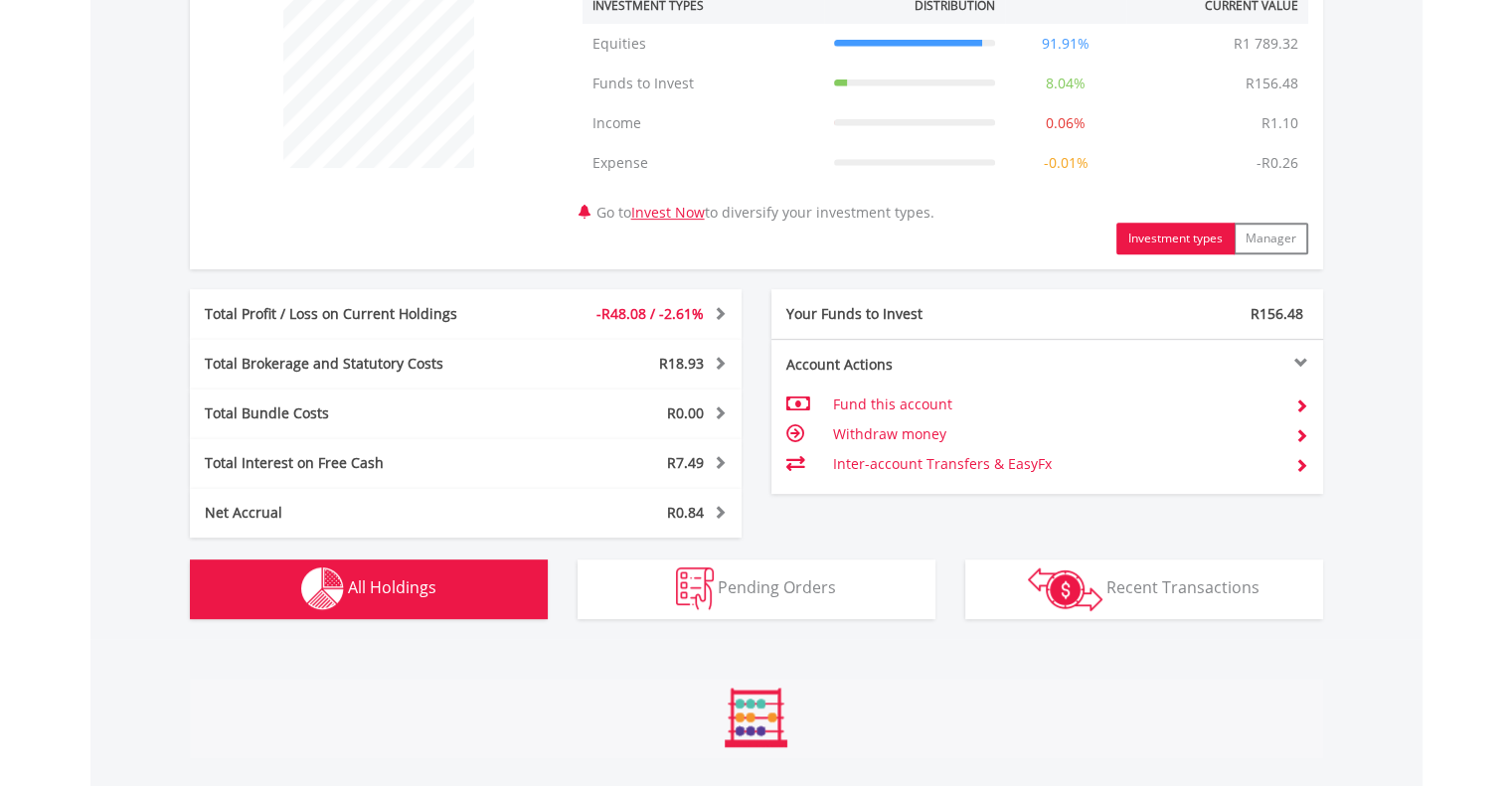 scroll, scrollTop: 1472, scrollLeft: 0, axis: vertical 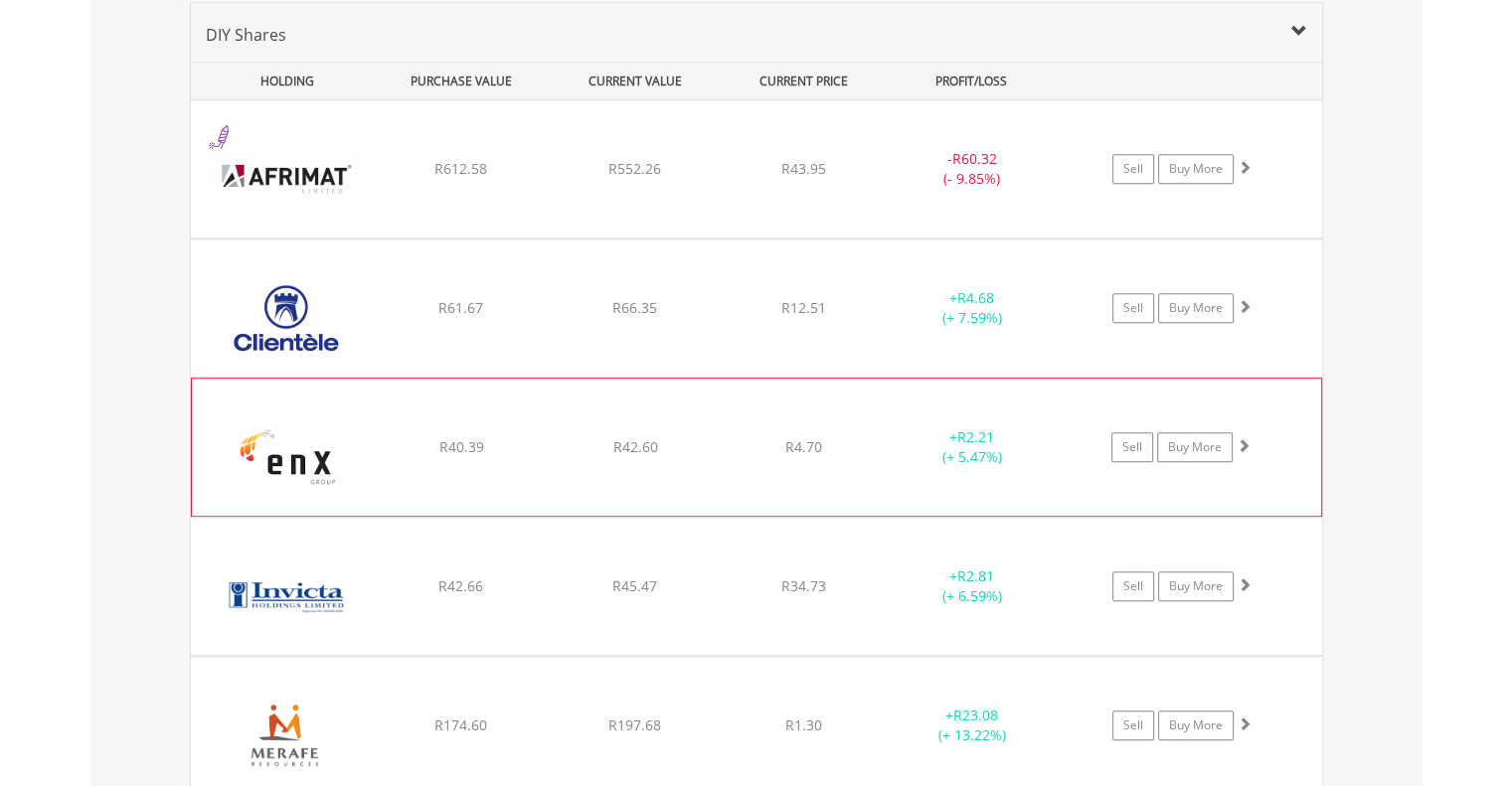 click on "﻿
enX Group Limited
R40.39
R42.60
R4.70
+  R2.21 (+ 5.47%)
Sell
Buy More" at bounding box center [756, 169] 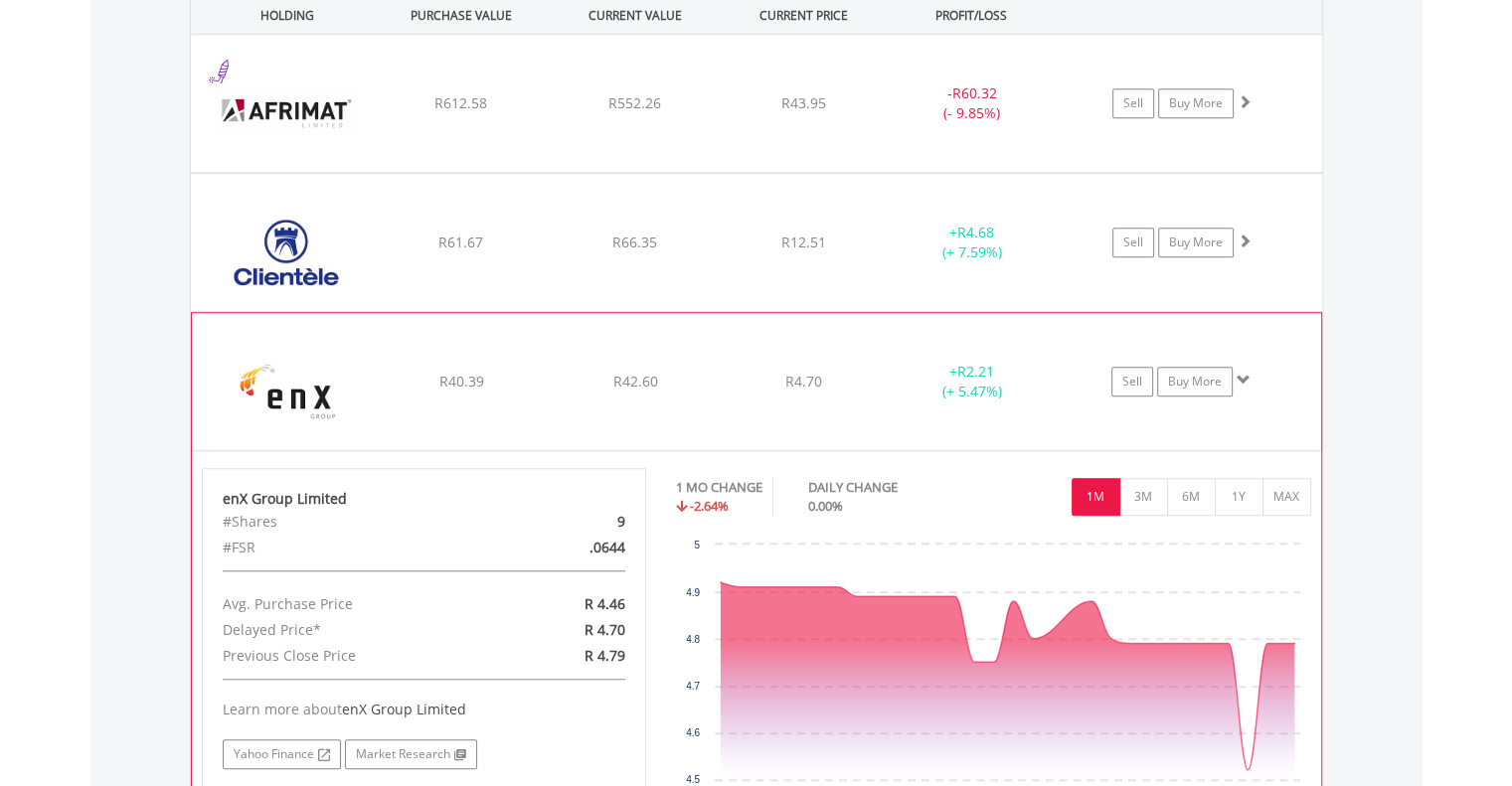 scroll, scrollTop: 1571, scrollLeft: 0, axis: vertical 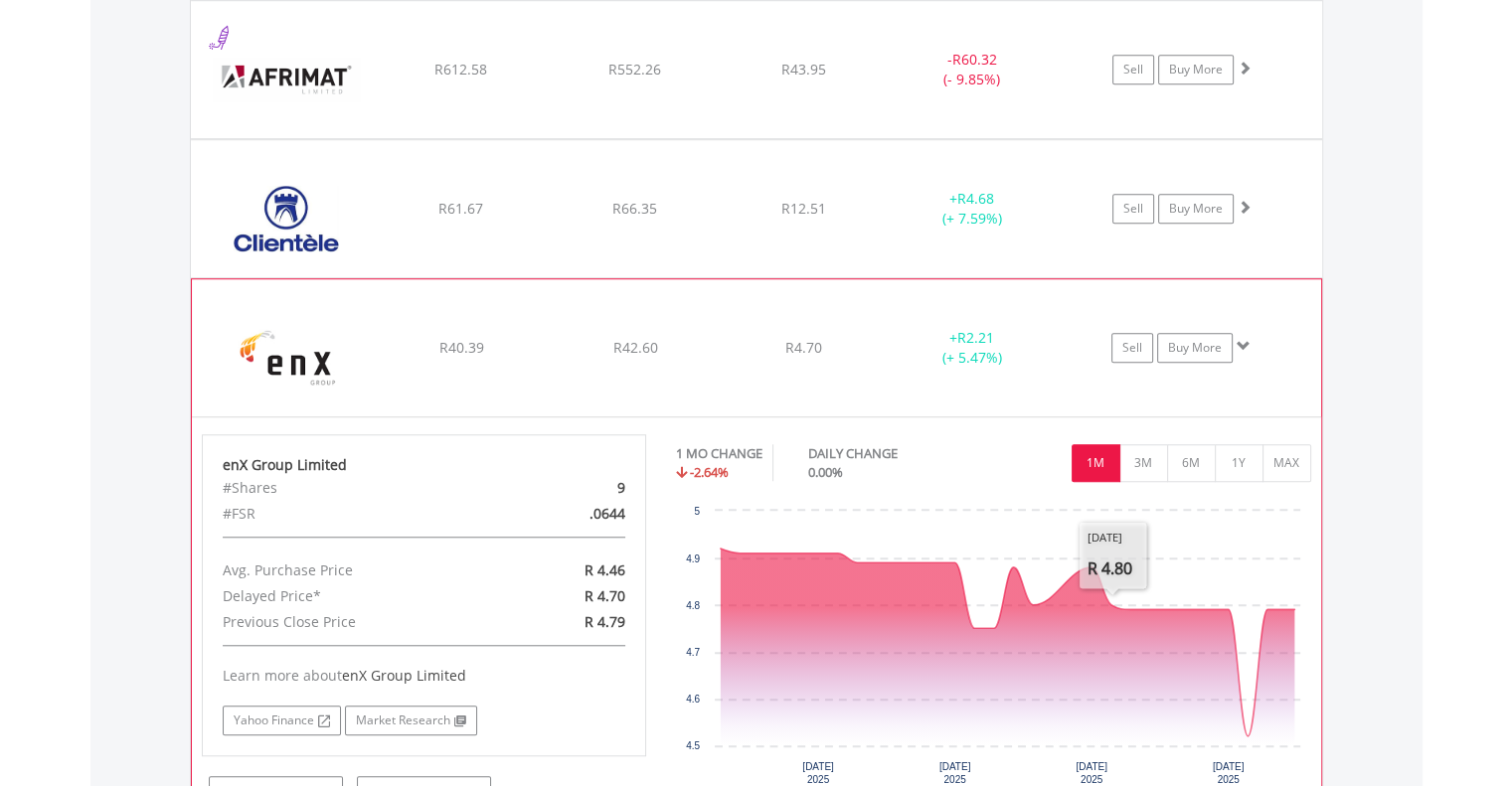 click on "﻿
enX Group Limited
R40.39
R42.60
R4.70
+  R2.21 (+ 5.47%)
Sell
Buy More" at bounding box center (756, 70) 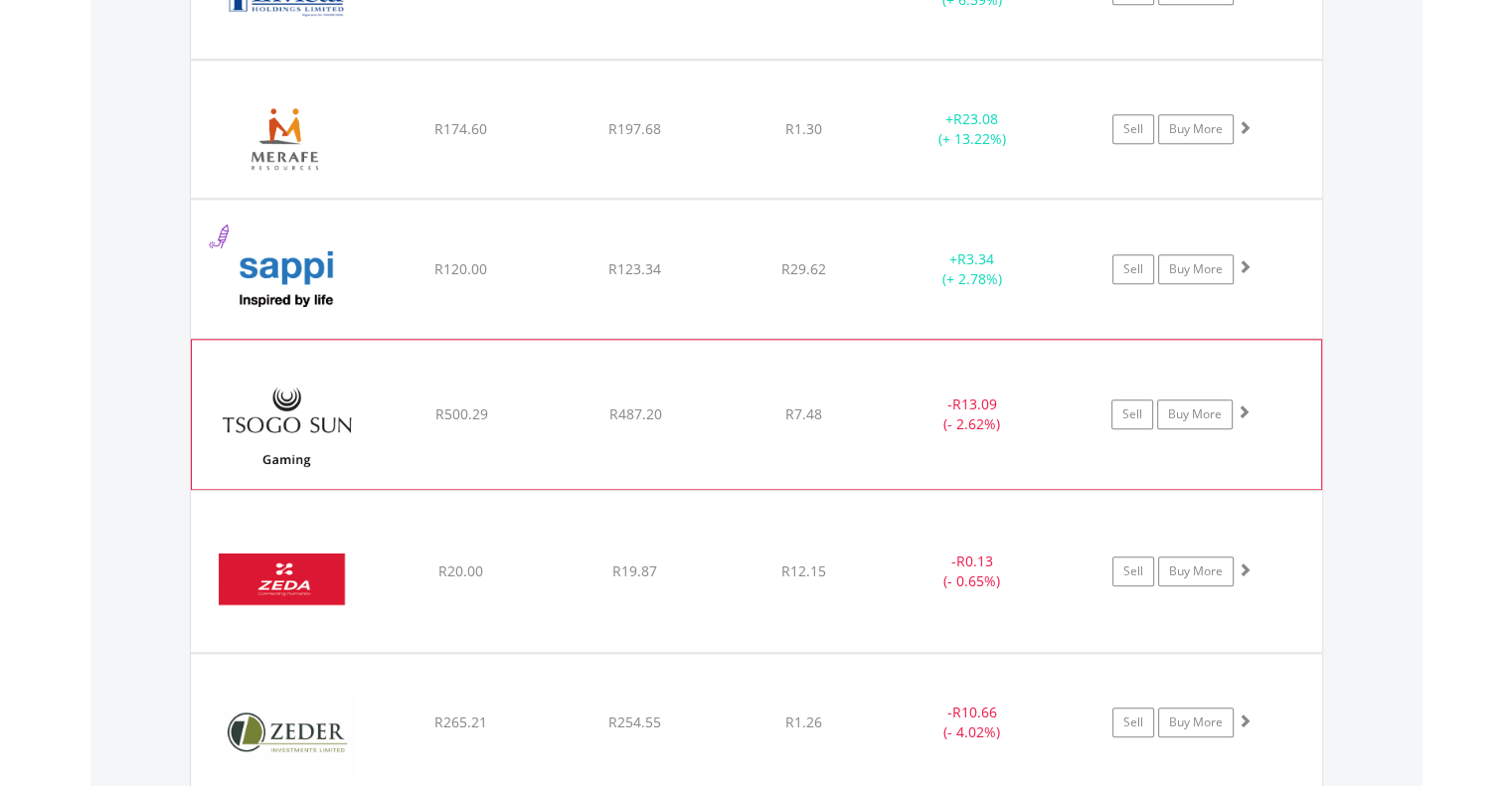 scroll, scrollTop: 2167, scrollLeft: 0, axis: vertical 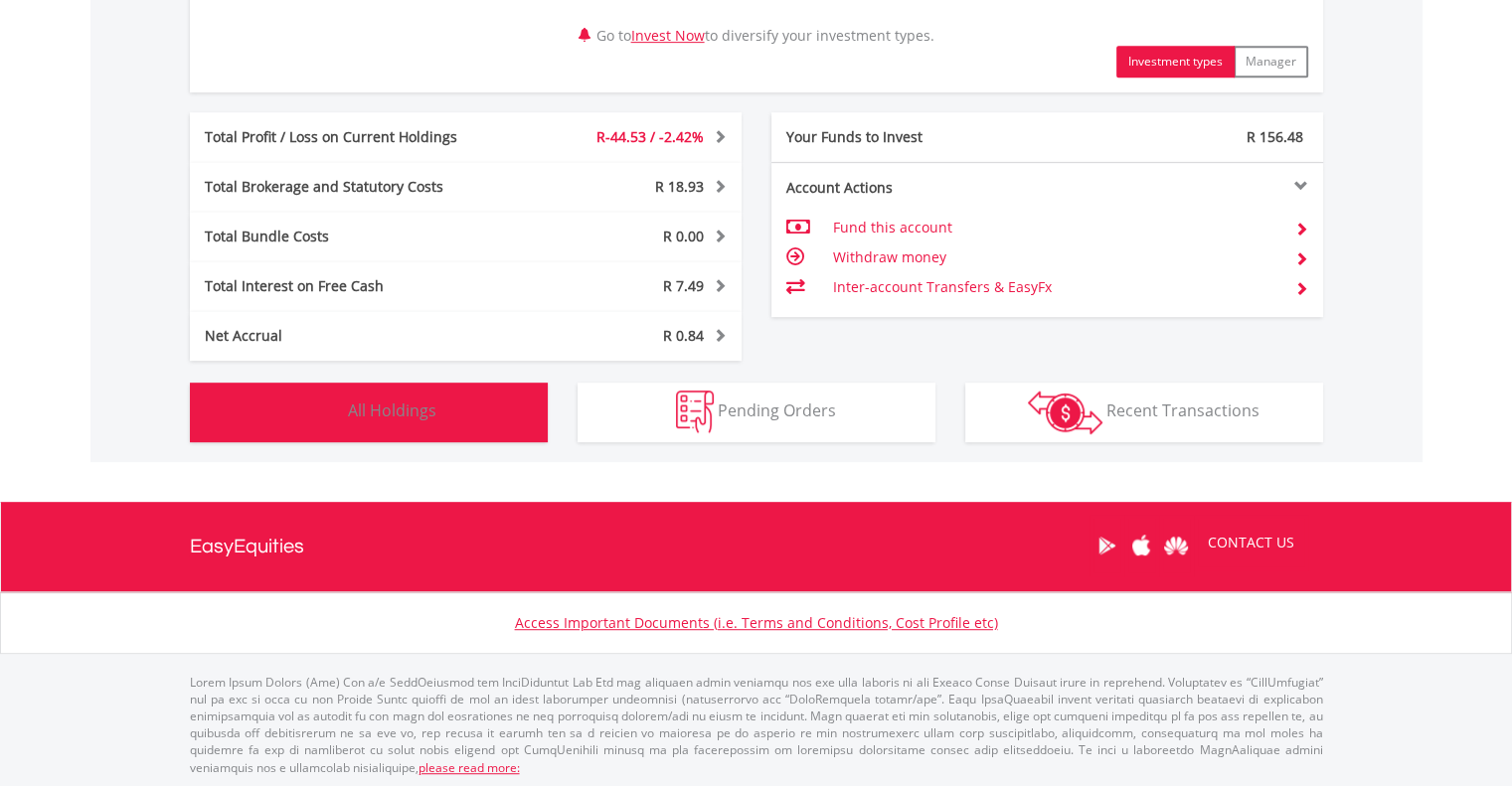 click on "Holdings
All Holdings" at bounding box center (369, 412) 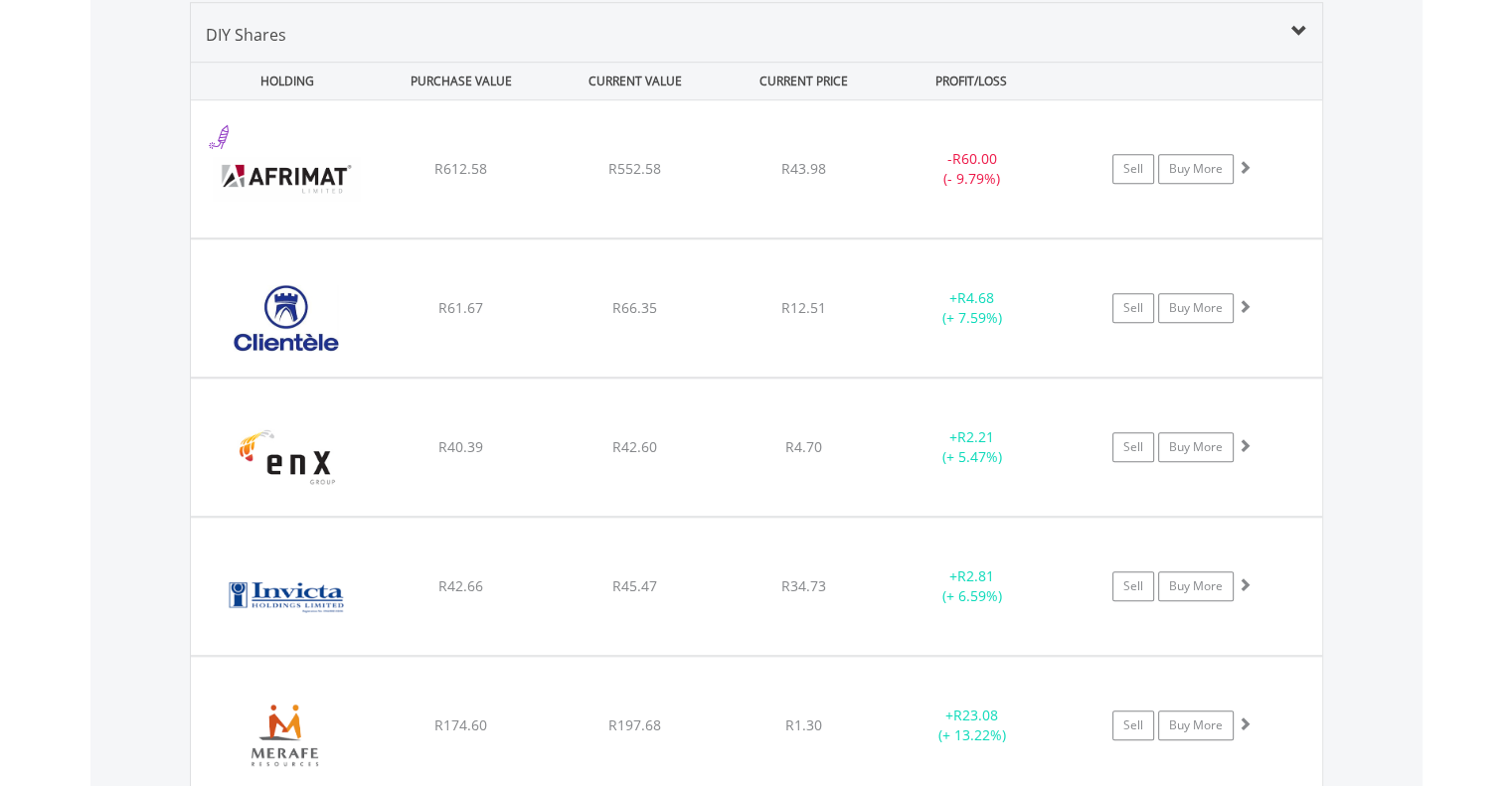 scroll, scrollTop: 1571, scrollLeft: 0, axis: vertical 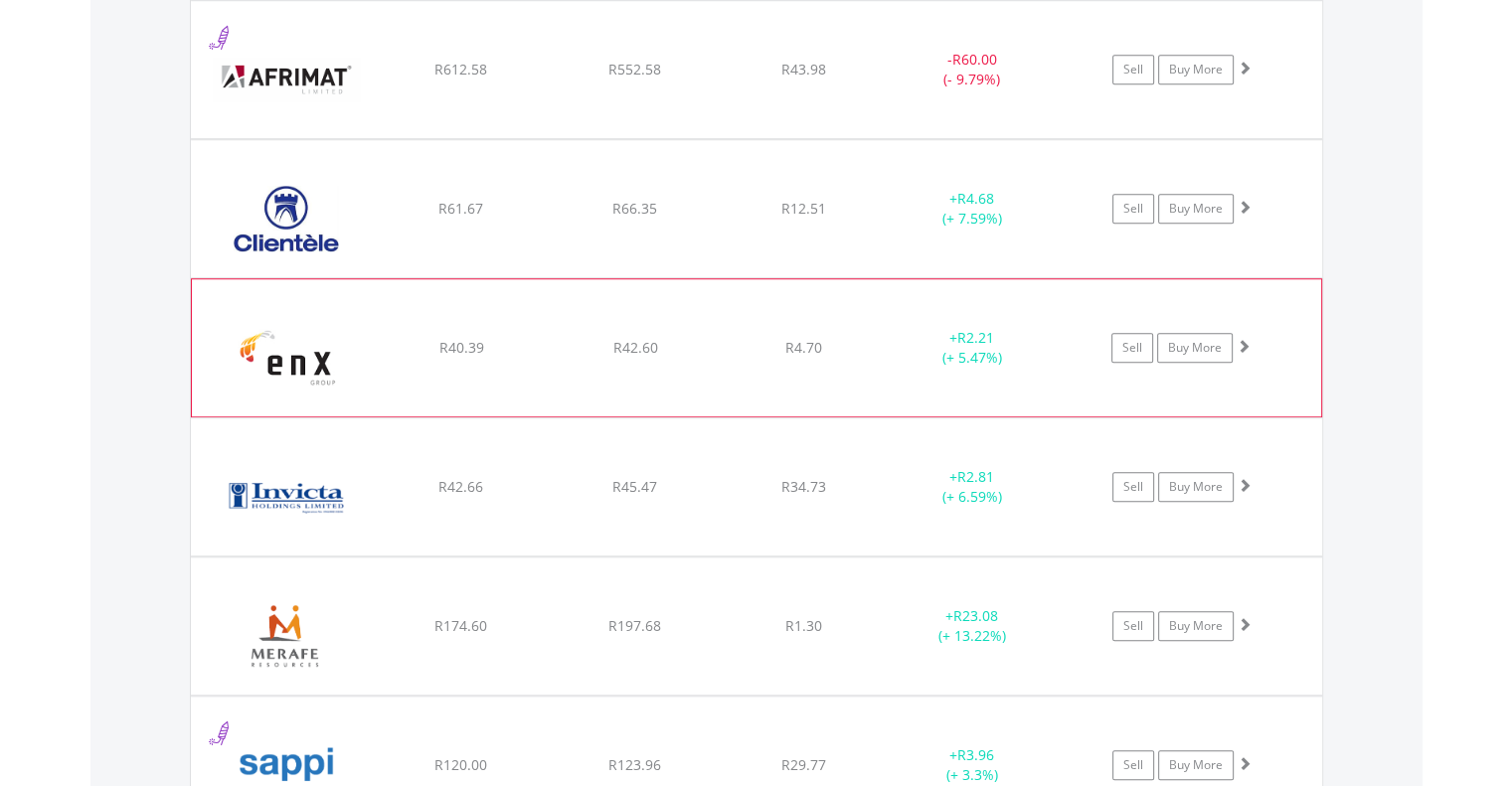 click on "﻿
enX Group Limited
R40.39
R42.60
R4.70
+  R2.21 (+ 5.47%)
Sell
Buy More" at bounding box center (756, 70) 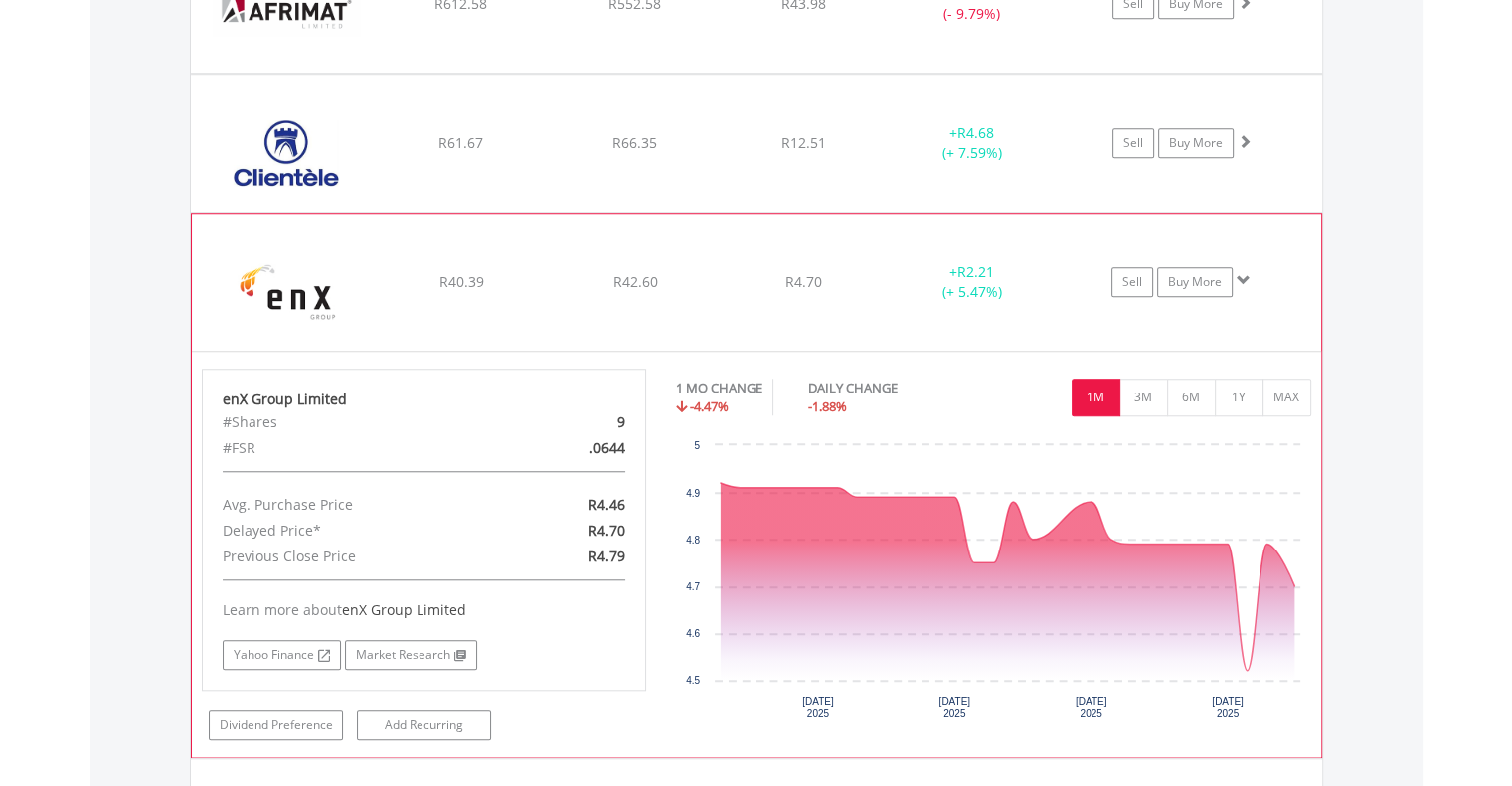 scroll, scrollTop: 1670, scrollLeft: 0, axis: vertical 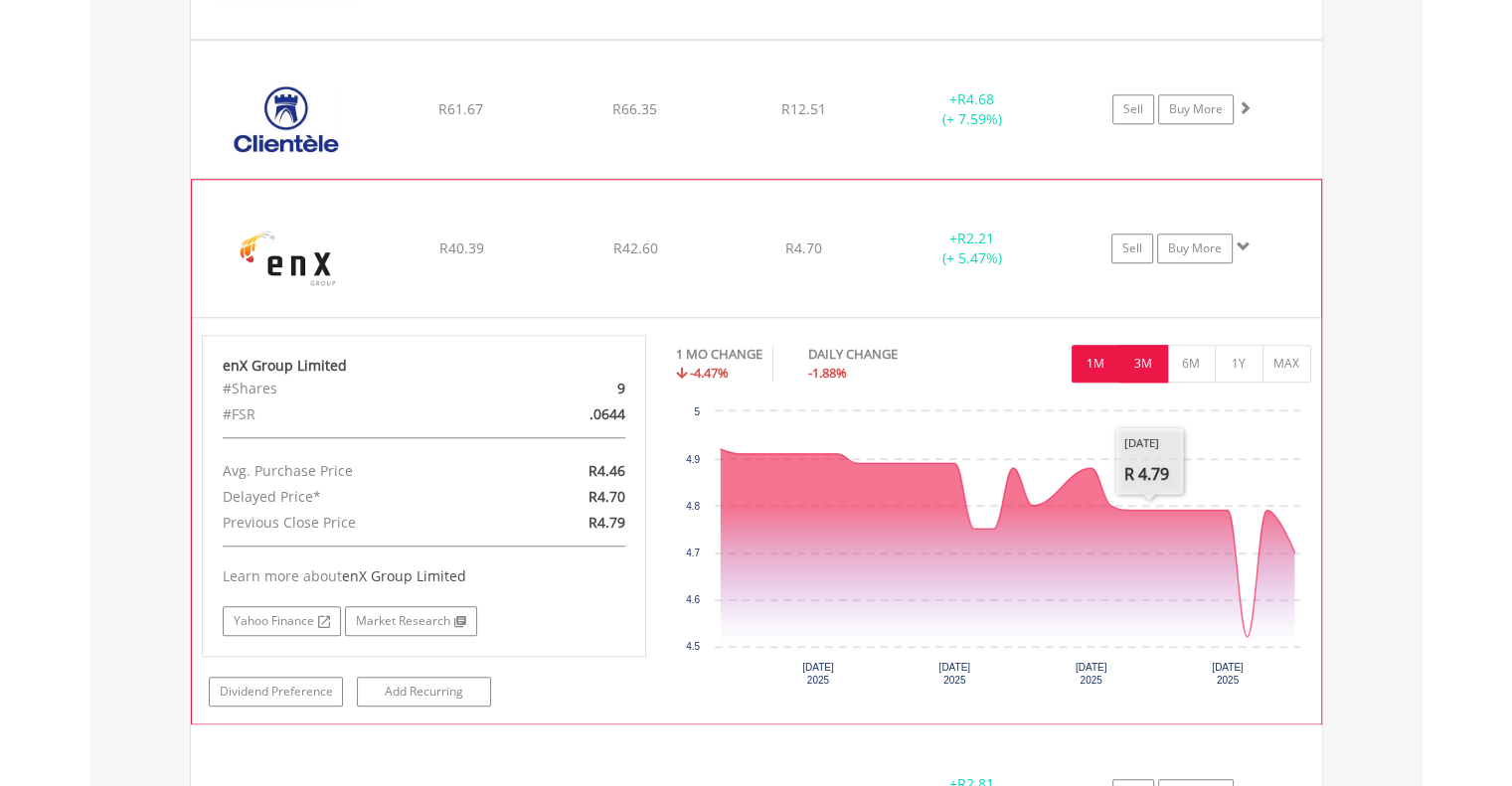 click on "3M" at bounding box center [1143, 364] 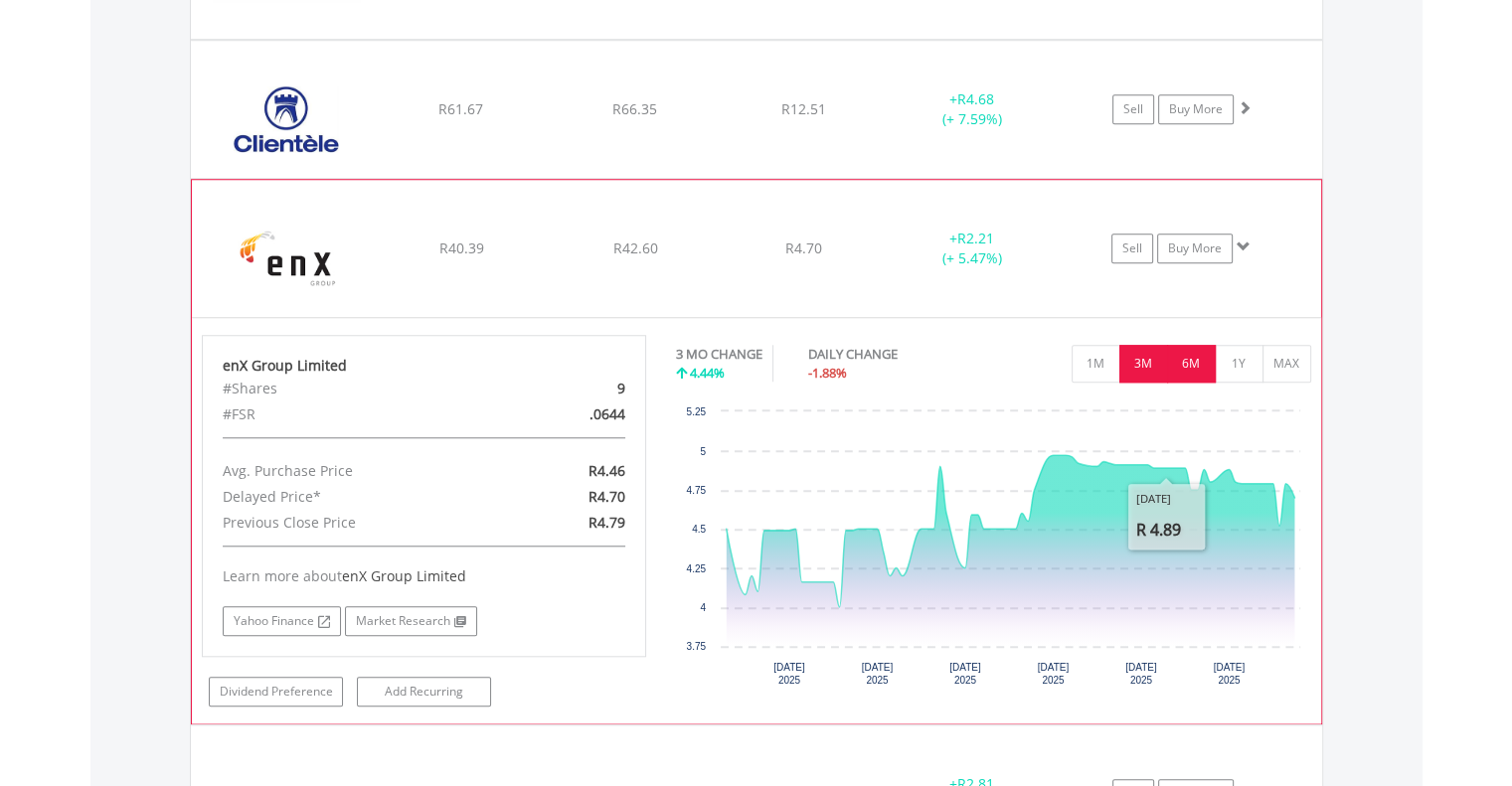 click on "6M" at bounding box center [1191, 364] 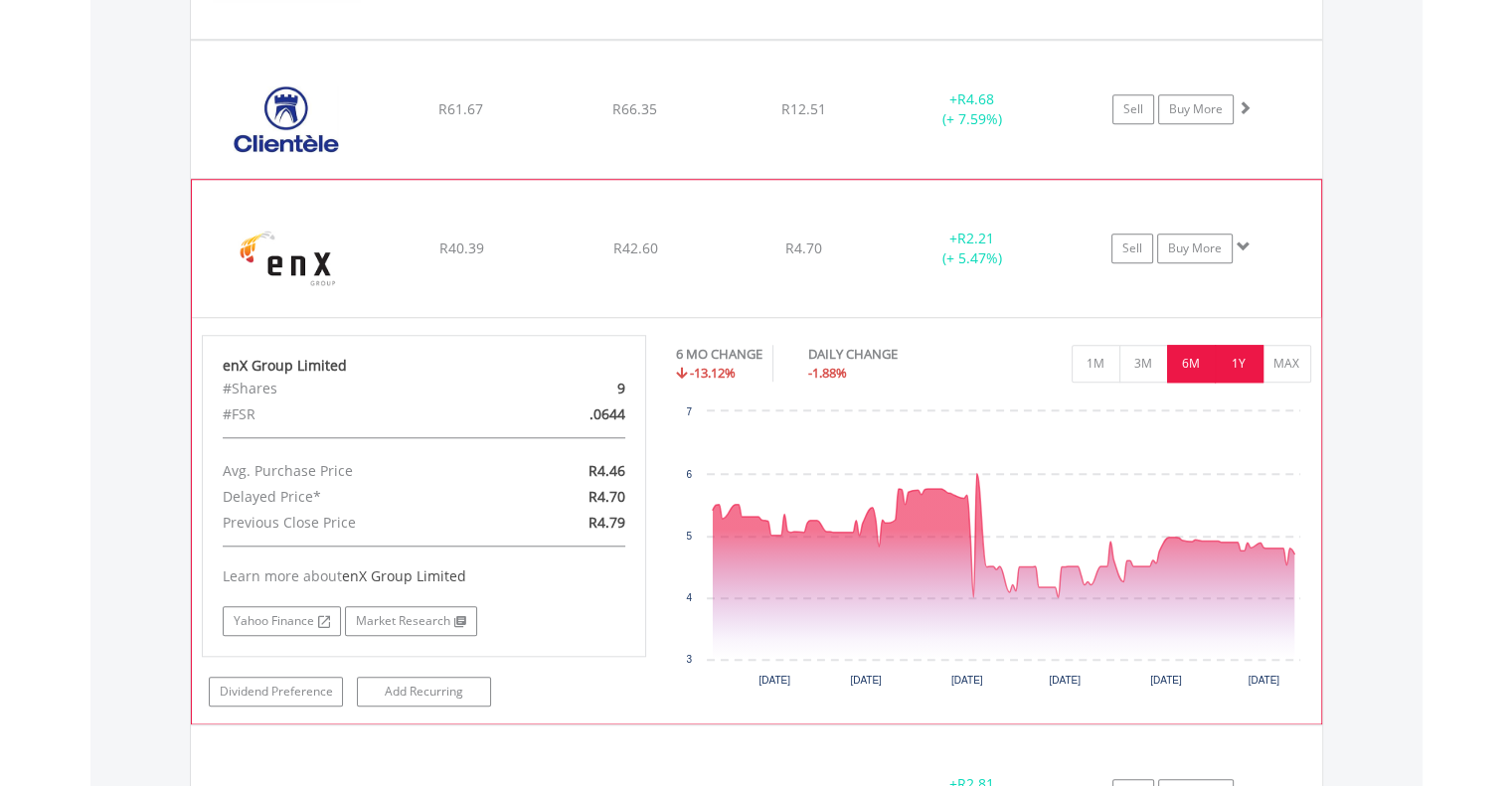 click on "1Y" at bounding box center (1239, 364) 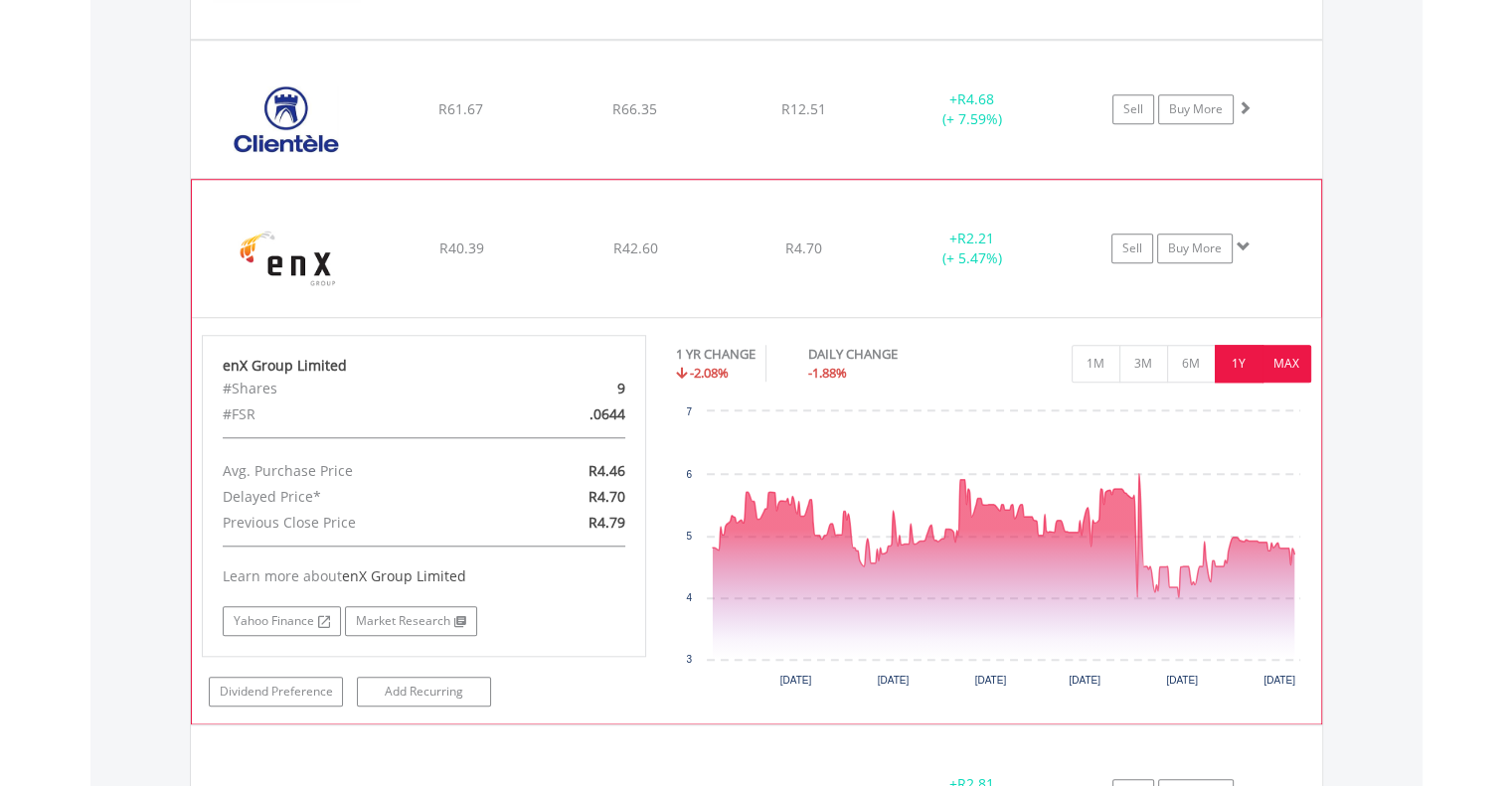 click on "MAX" at bounding box center [1286, 364] 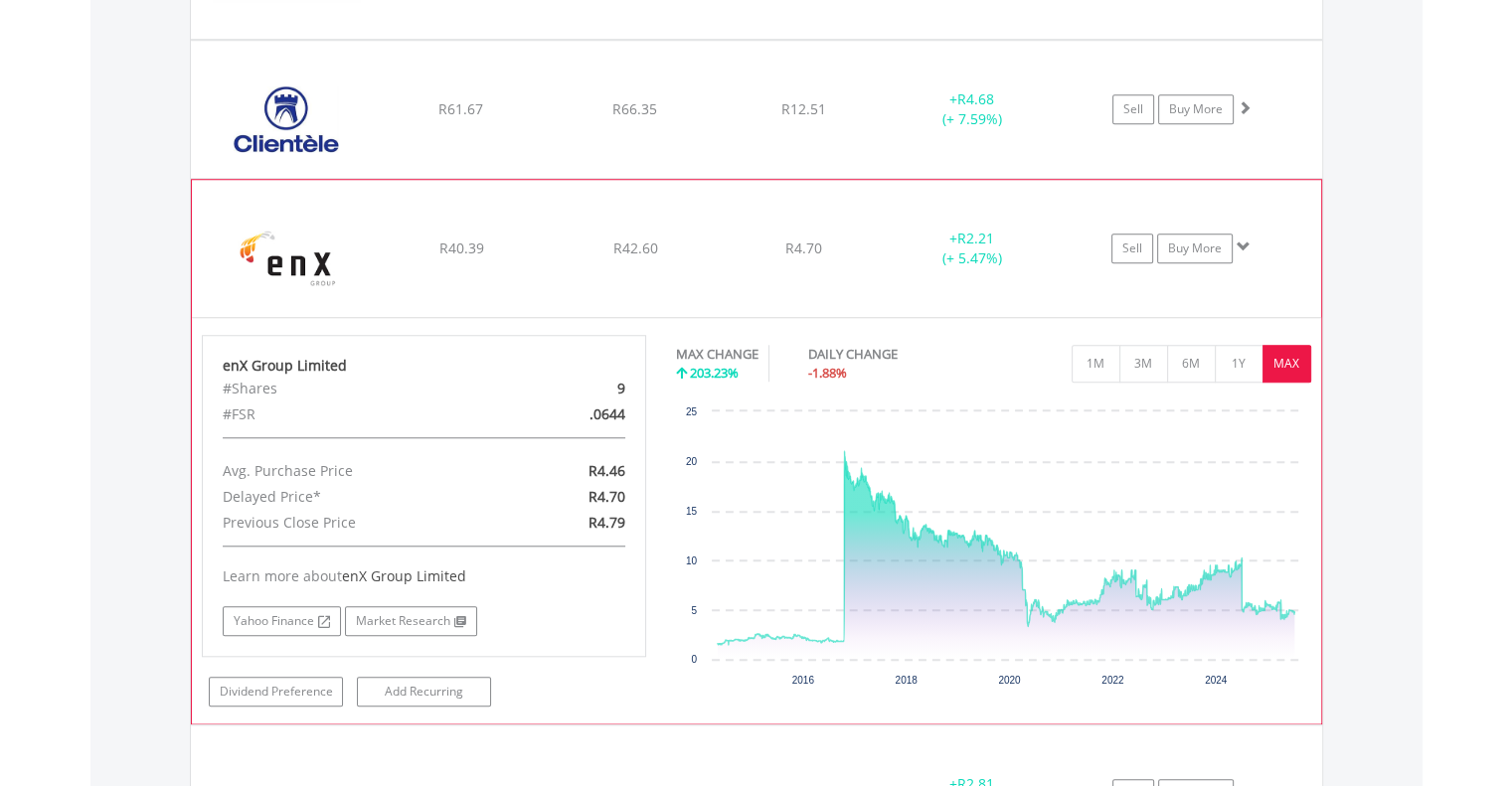 click on "﻿
enX Group Limited
R40.39
R42.60
R4.70
+  R2.21 (+ 5.47%)
Sell
Buy More" at bounding box center (756, -30) 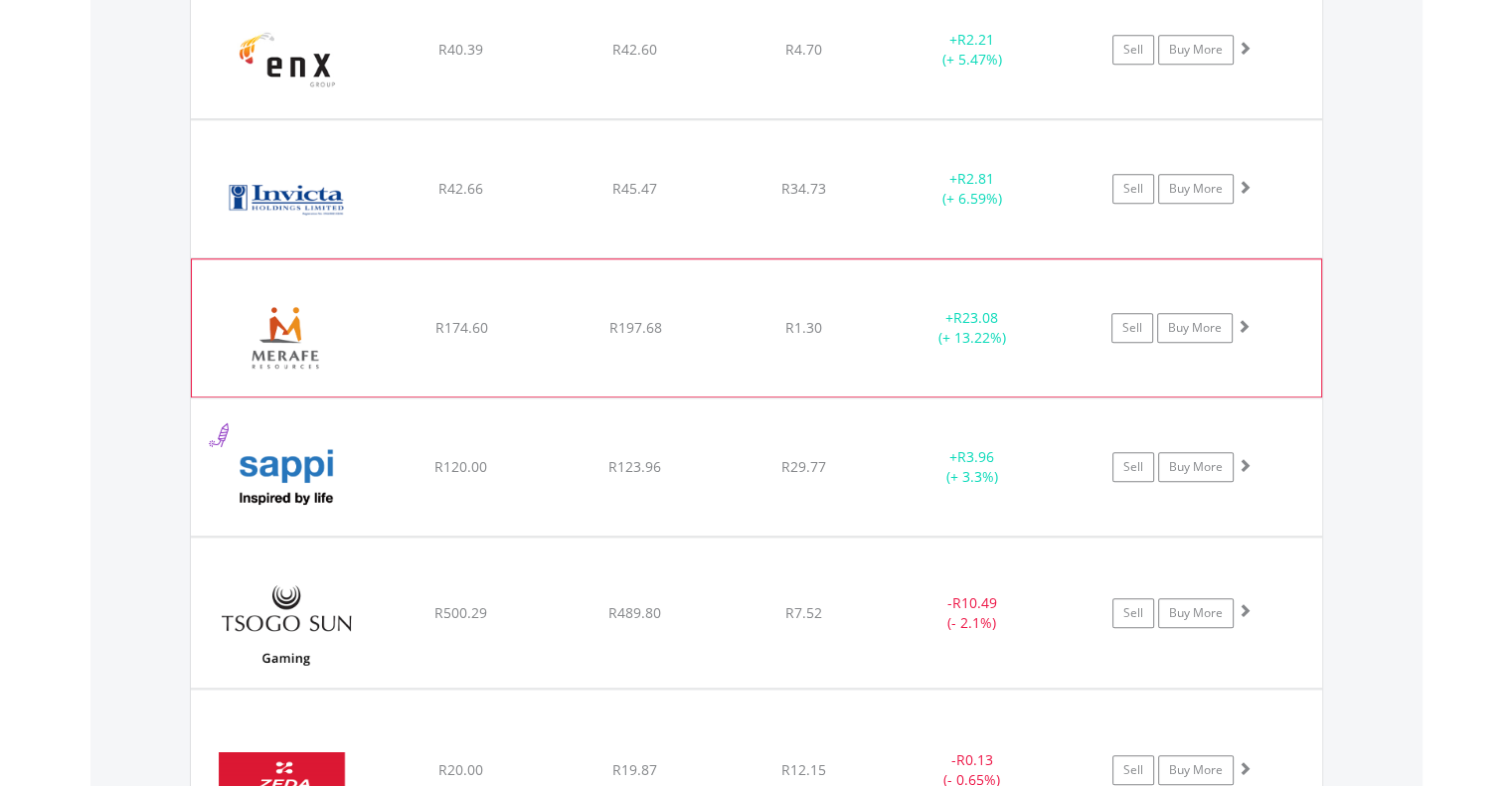 scroll, scrollTop: 1968, scrollLeft: 0, axis: vertical 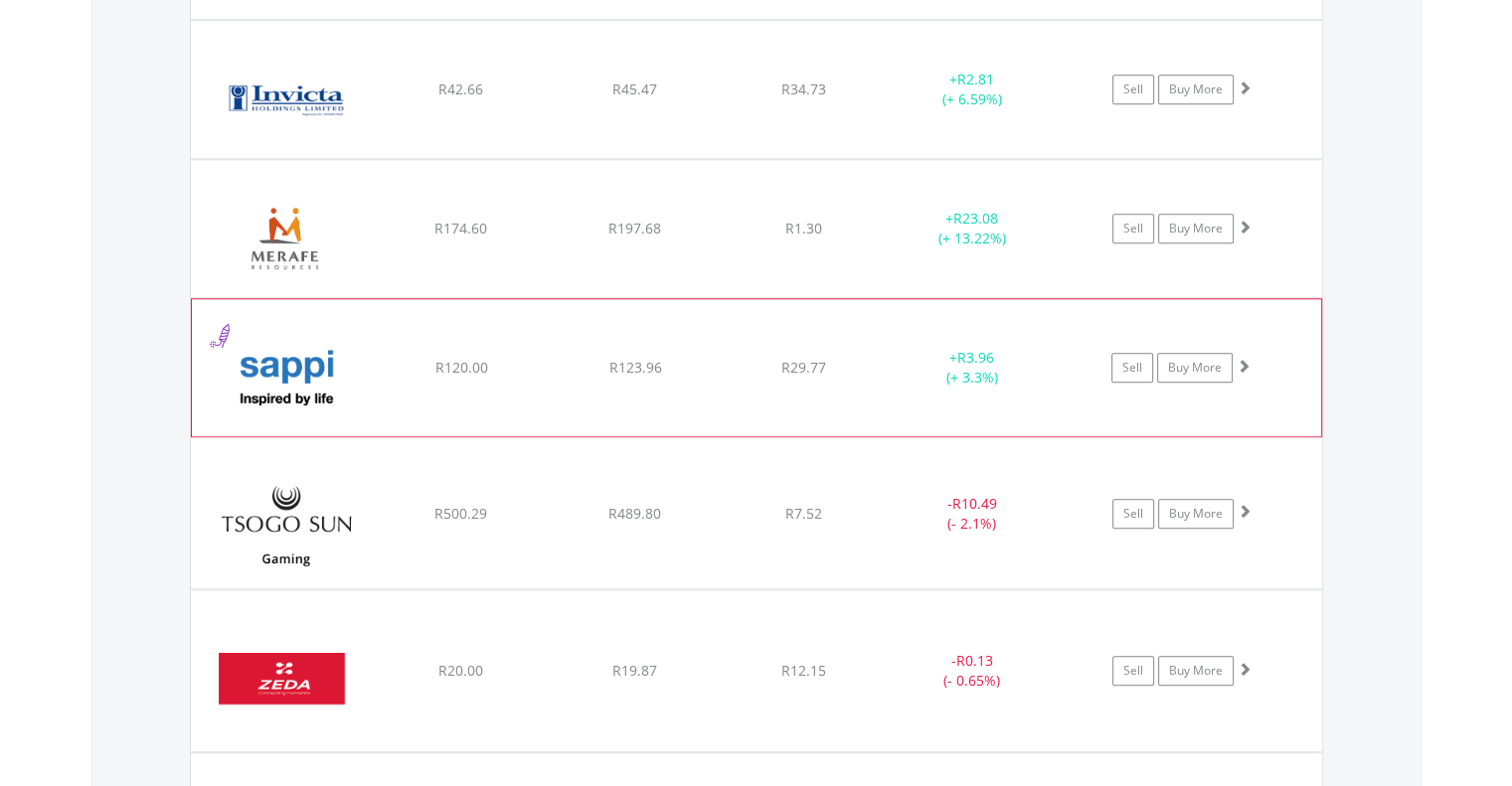 drag, startPoint x: 728, startPoint y: 334, endPoint x: 738, endPoint y: 341, distance: 12.206556 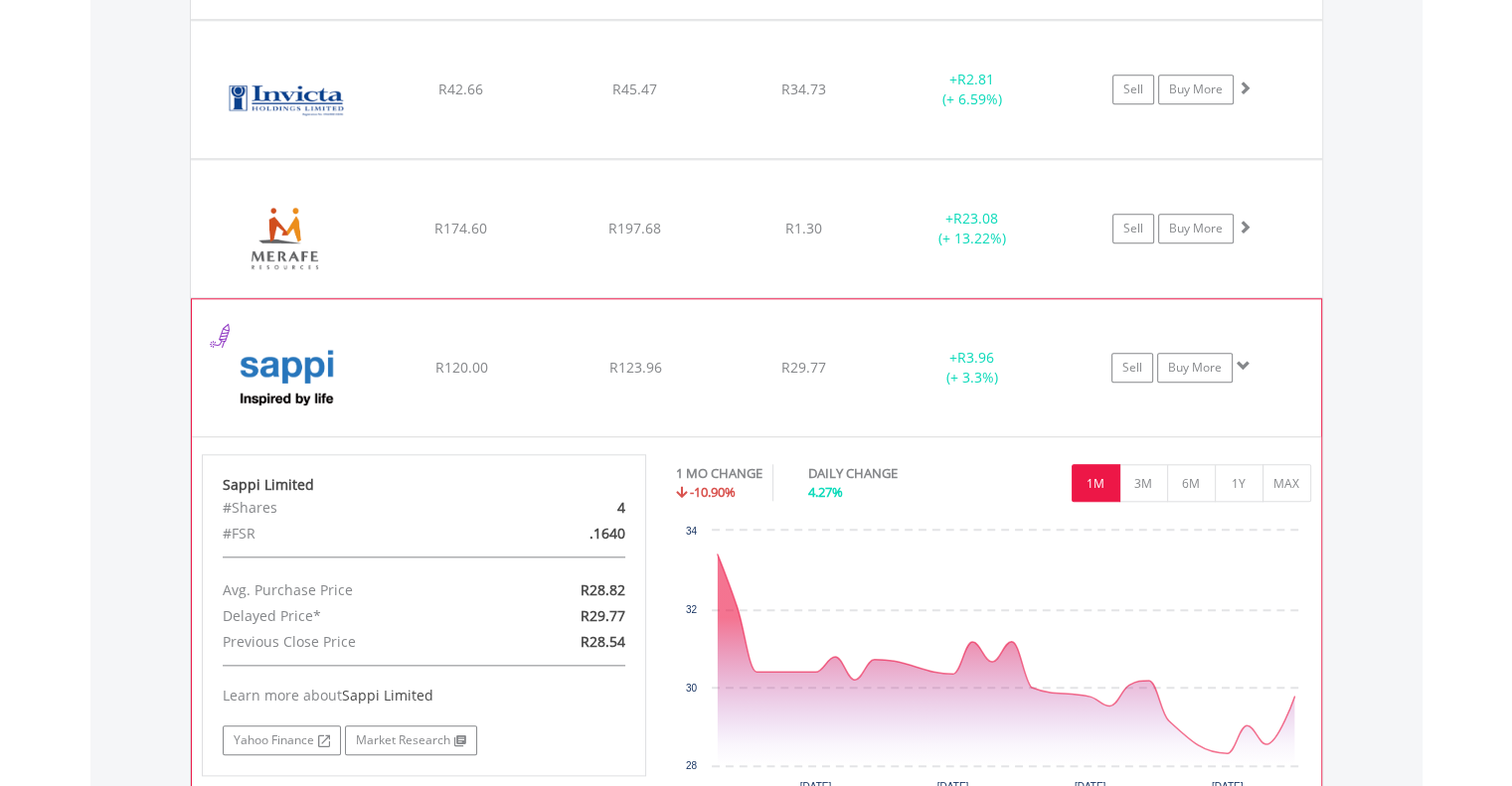 click on "﻿
Sappi Limited
R120.00
R123.96
R29.77
+  R3.96 (+ 3.3%)
Sell
Buy More" at bounding box center (756, -328) 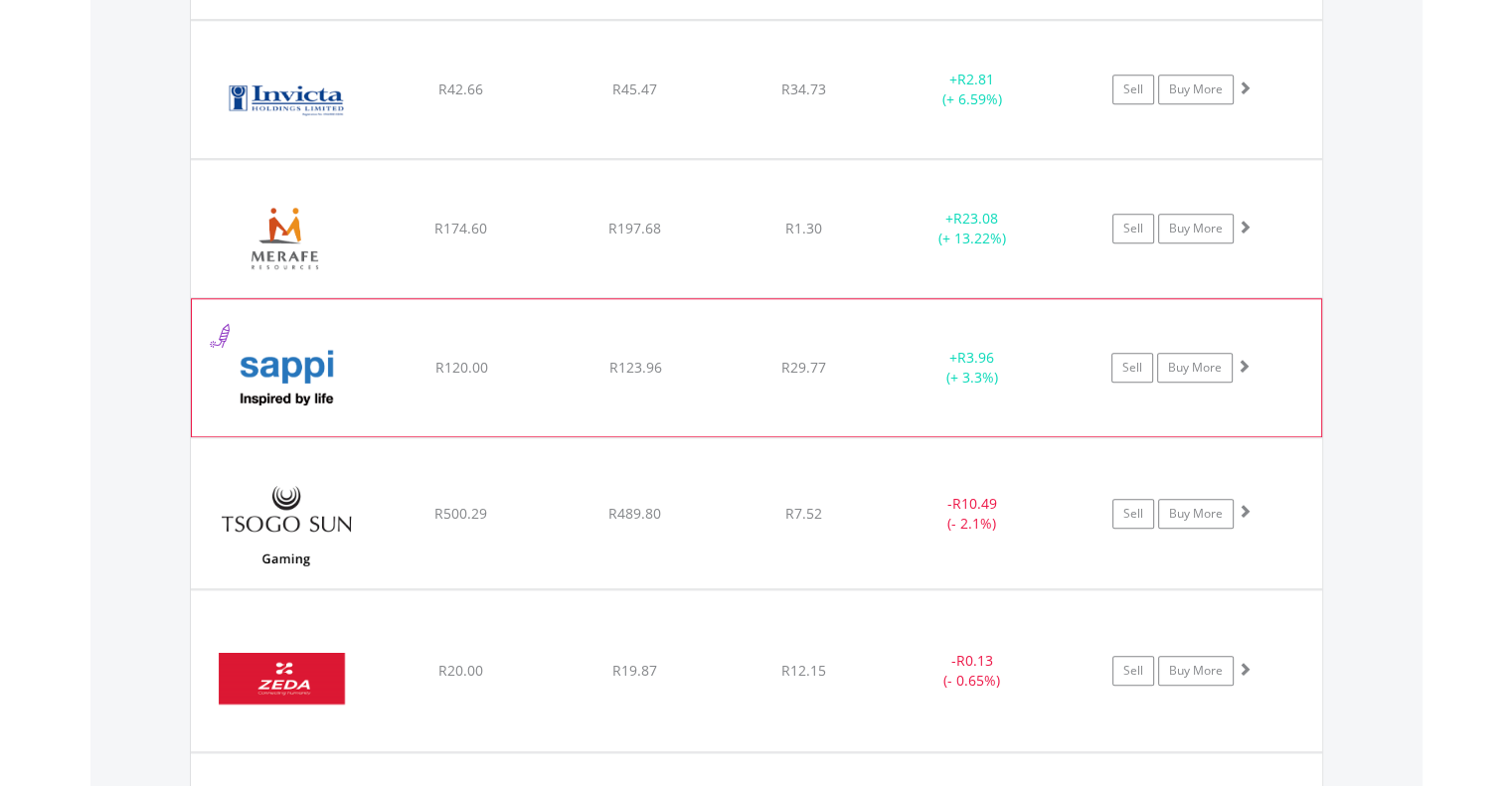 scroll, scrollTop: 2068, scrollLeft: 0, axis: vertical 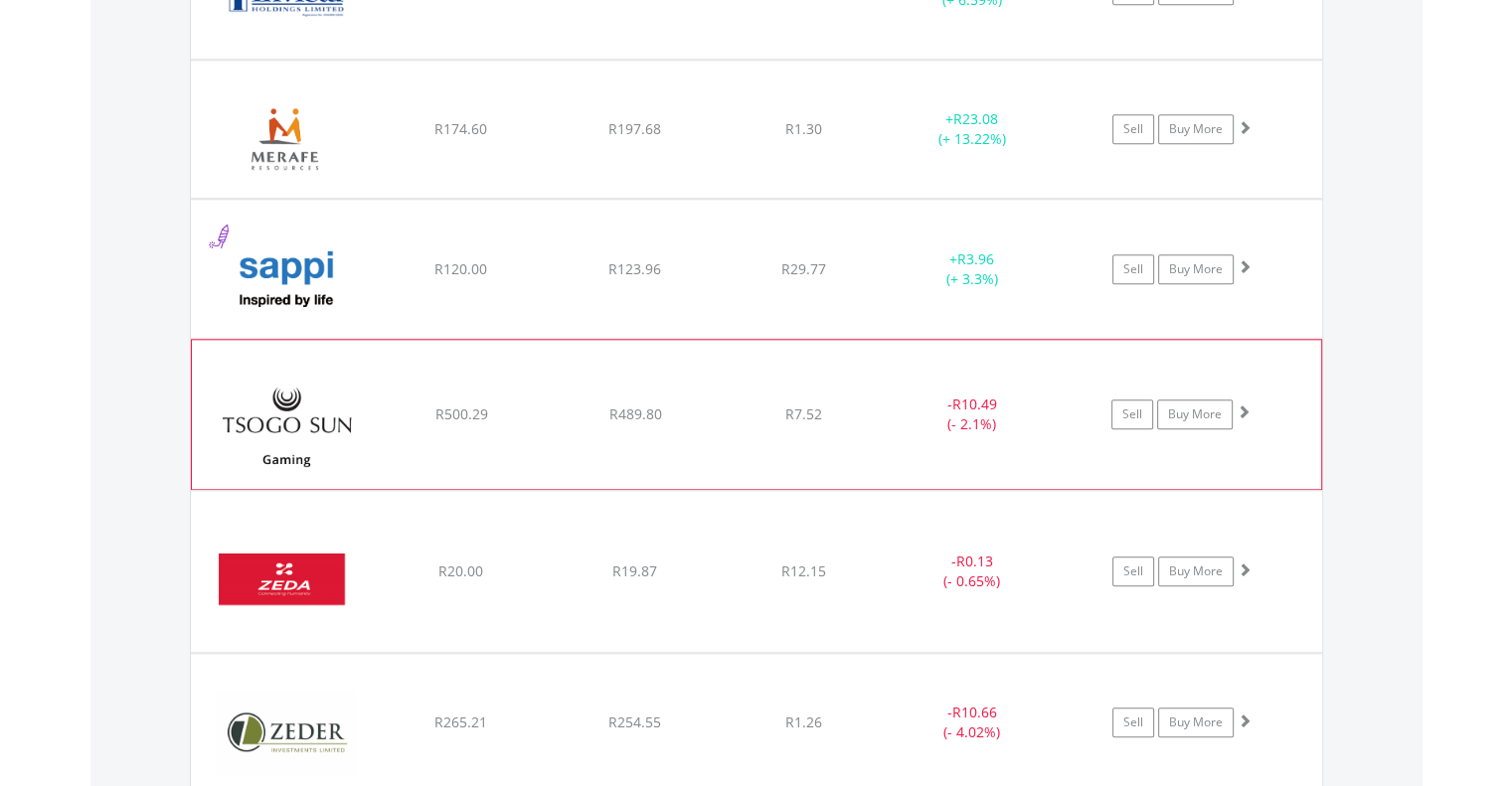 click on "﻿
Tsogo Sun Gaming Limited
R500.29
R489.80
R7.52
-  R10.49 (- 2.1%)
Sell
Buy More" at bounding box center [756, -427] 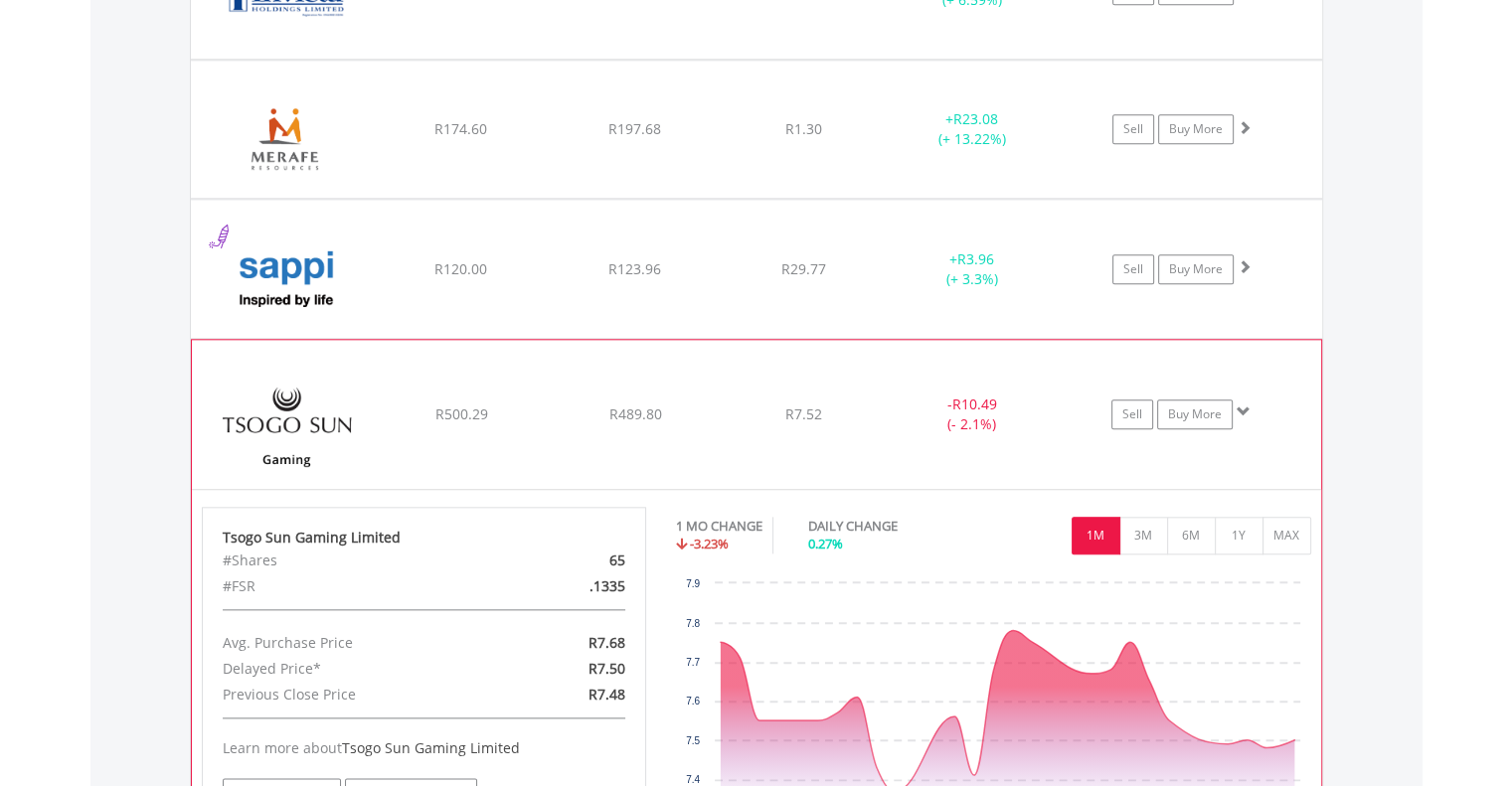 click on "﻿
Tsogo Sun Gaming Limited
R500.29
R489.80
R7.52
-  R10.49 (- 2.1%)
Sell
Buy More" at bounding box center [756, -427] 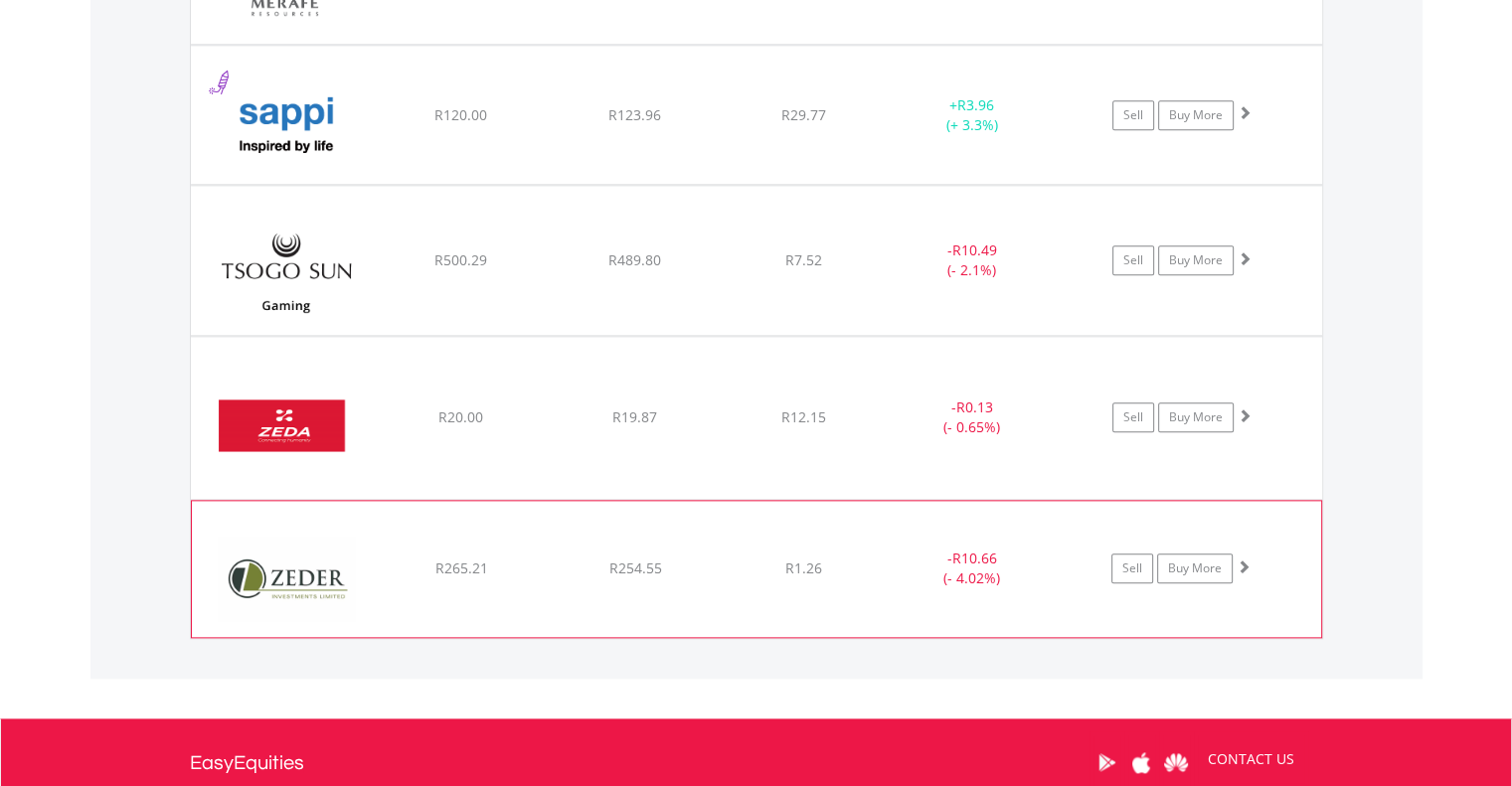 scroll, scrollTop: 2267, scrollLeft: 0, axis: vertical 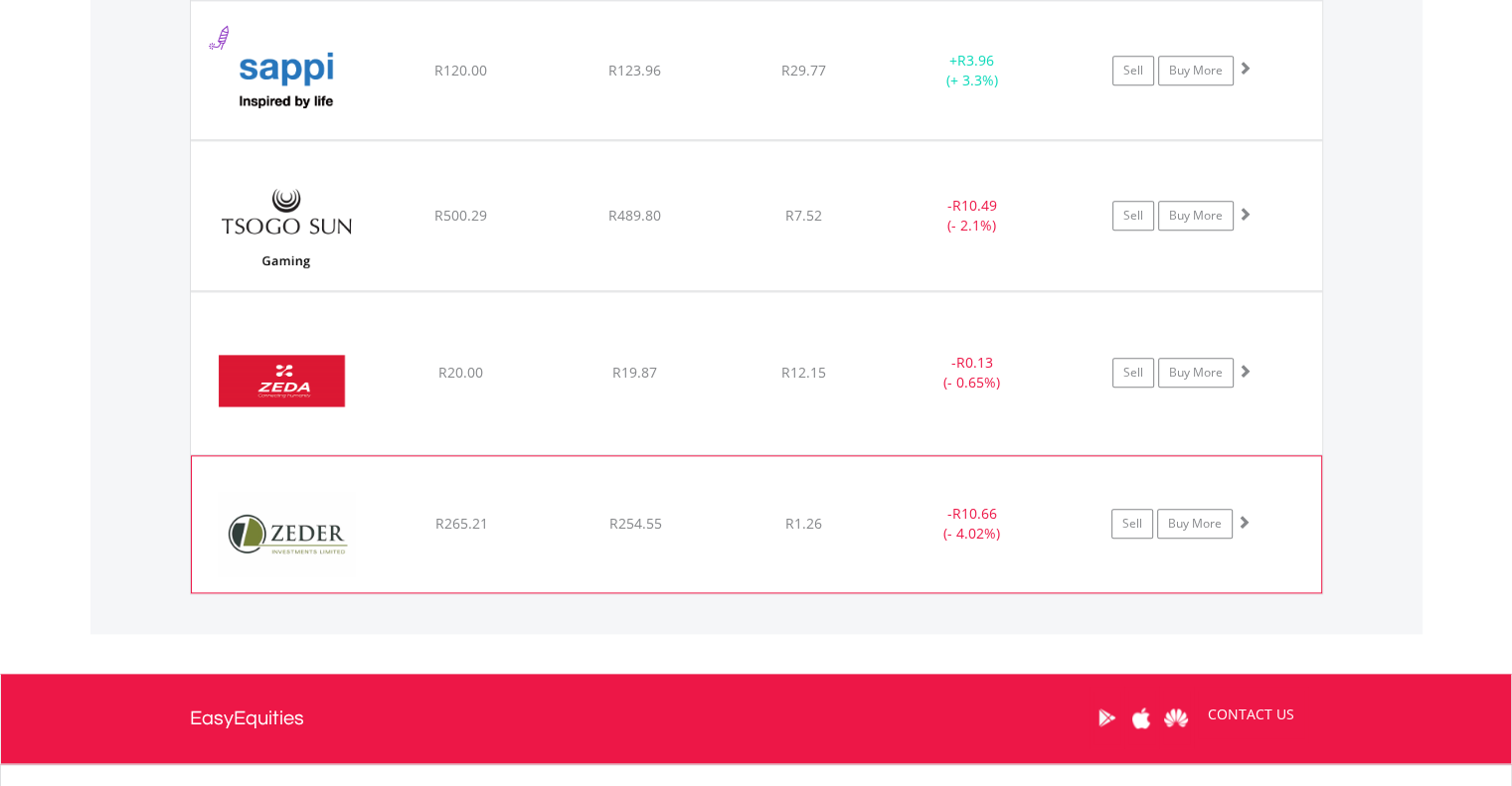 click on "﻿
Zeder Inv Limited
R265.21
R254.55
R1.26
-  R10.66 (- 4.02%)
Sell
Buy More" at bounding box center [756, -626] 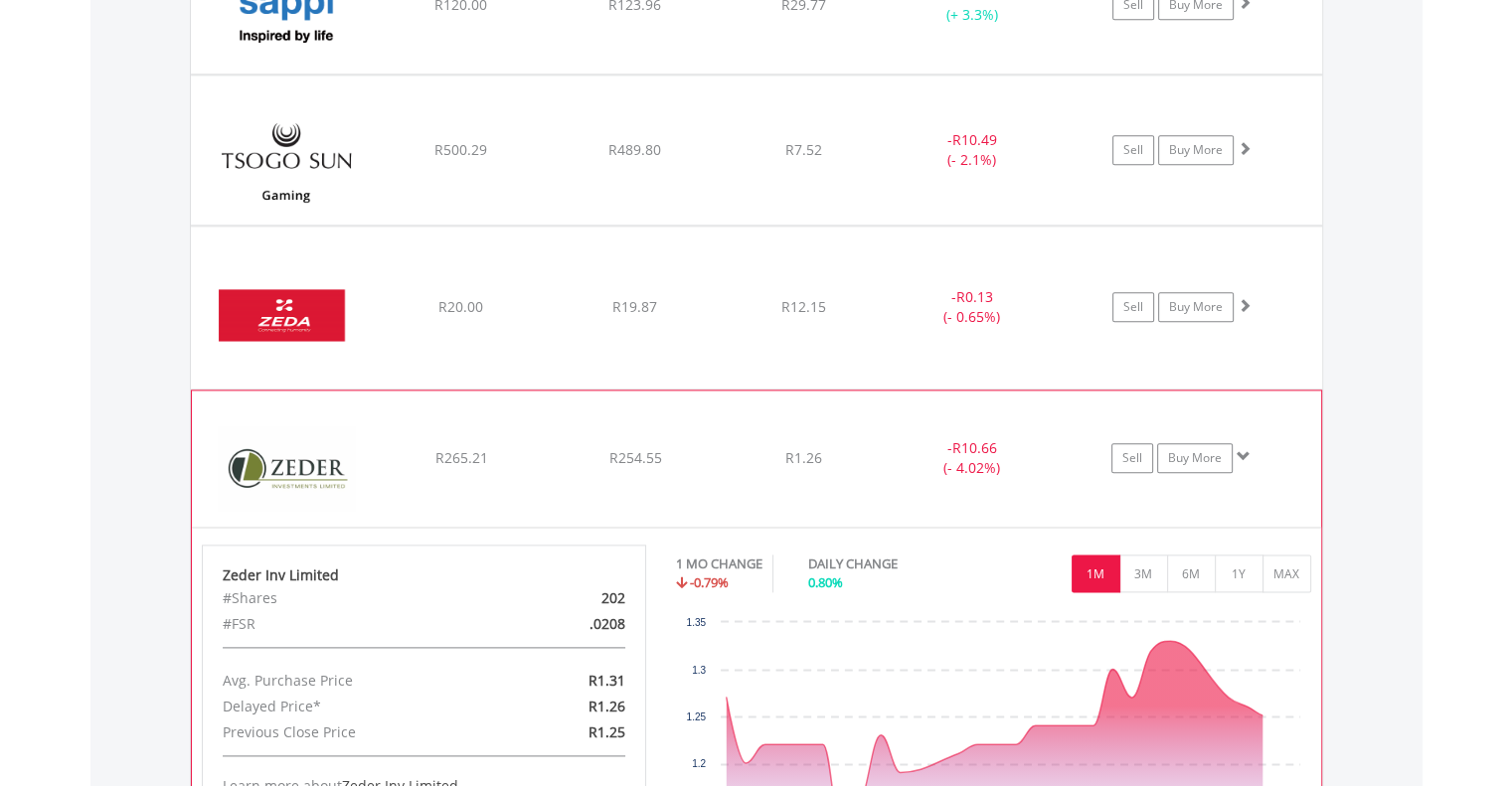 scroll, scrollTop: 2366, scrollLeft: 0, axis: vertical 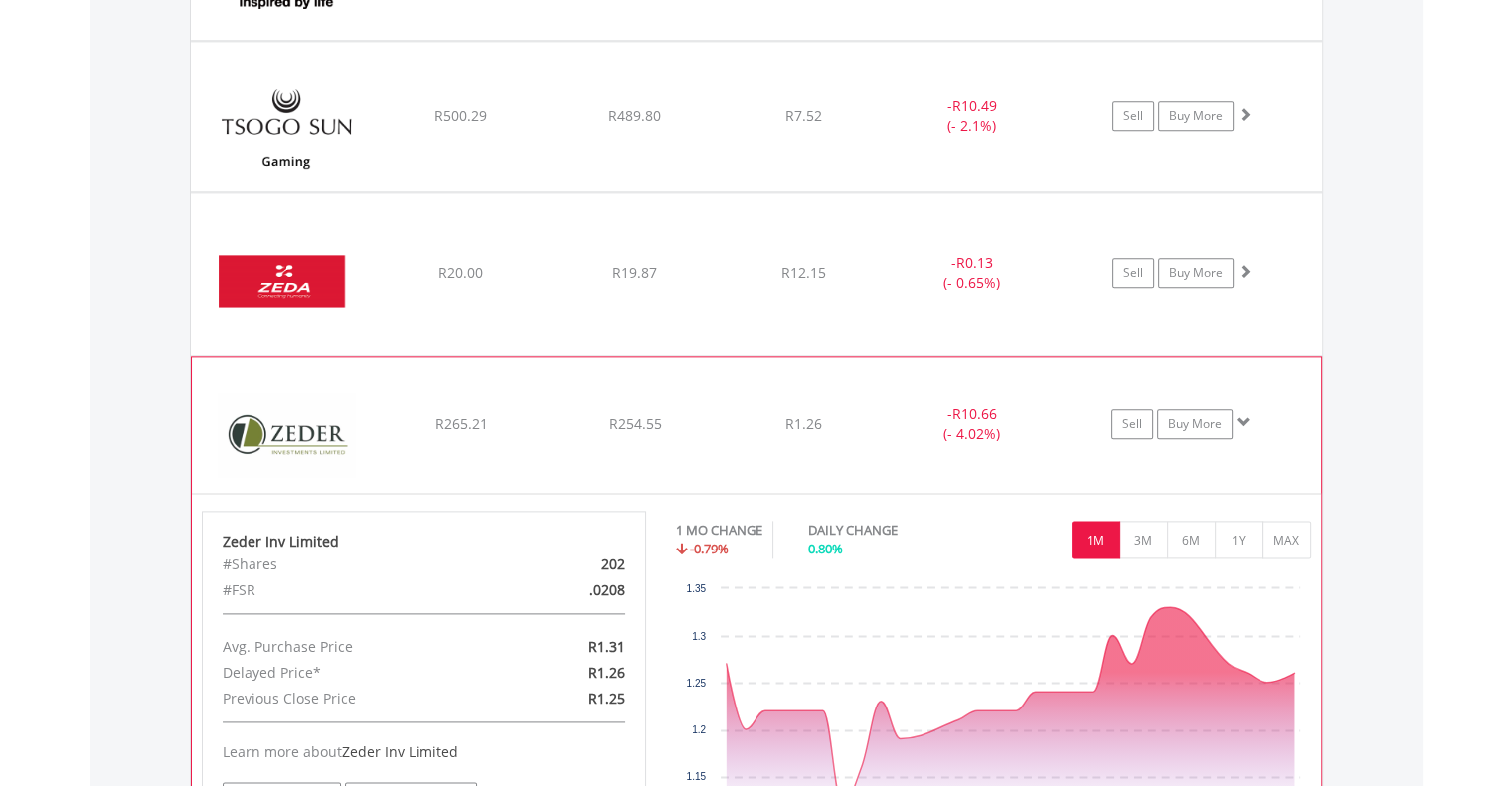 click on "﻿
Zeder Inv Limited
R265.21
R254.55
R1.26
-  R10.66 (- 4.02%)
Sell
Buy More" at bounding box center (756, -725) 